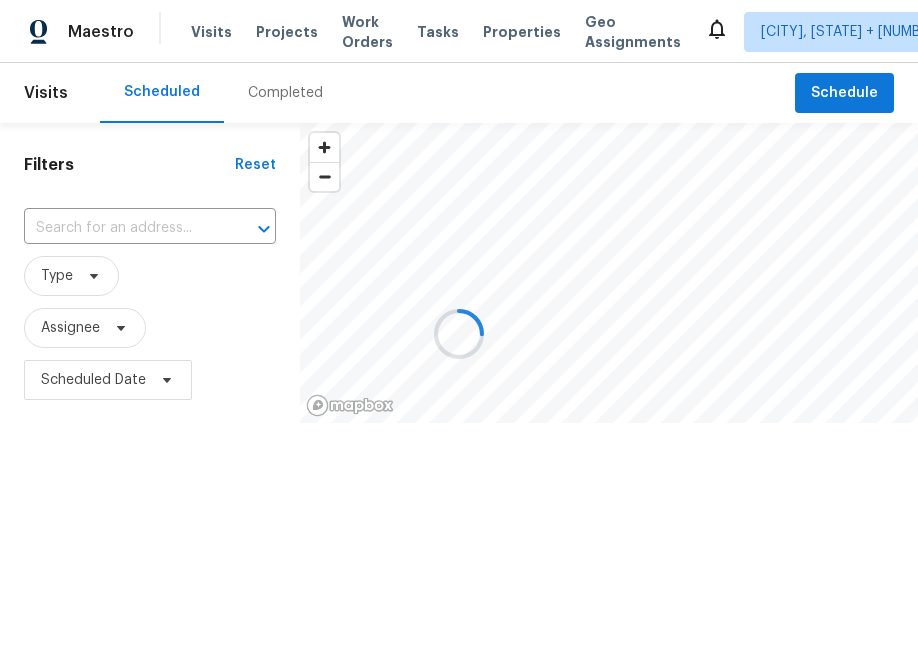 scroll, scrollTop: 0, scrollLeft: 0, axis: both 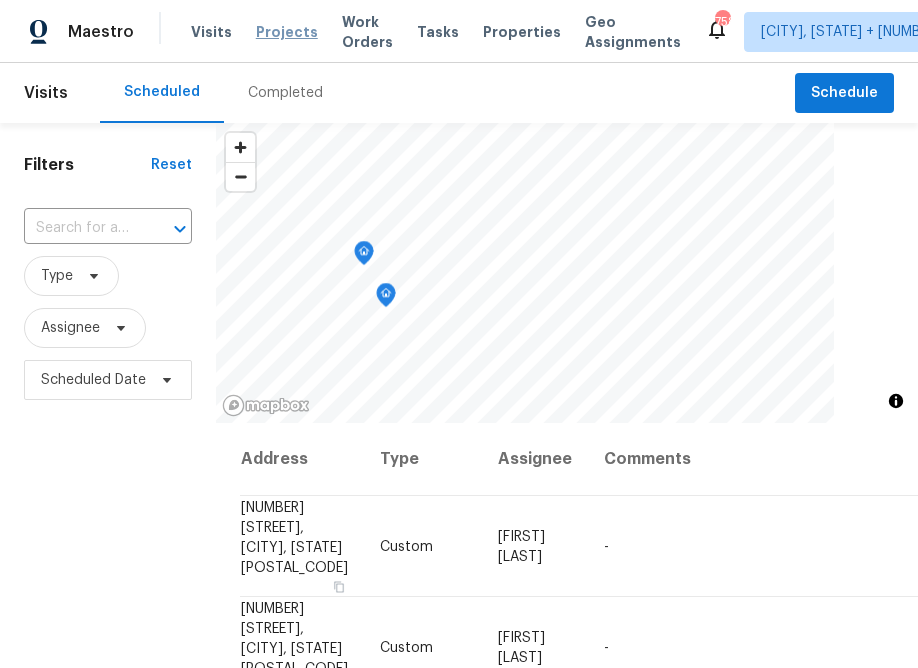 click on "Projects" at bounding box center [287, 32] 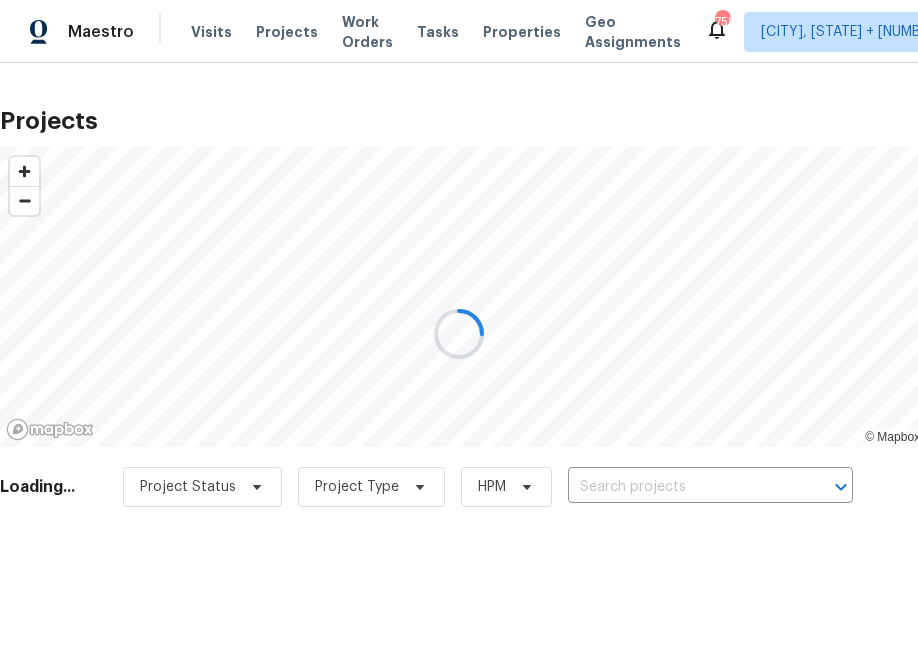 click at bounding box center (459, 334) 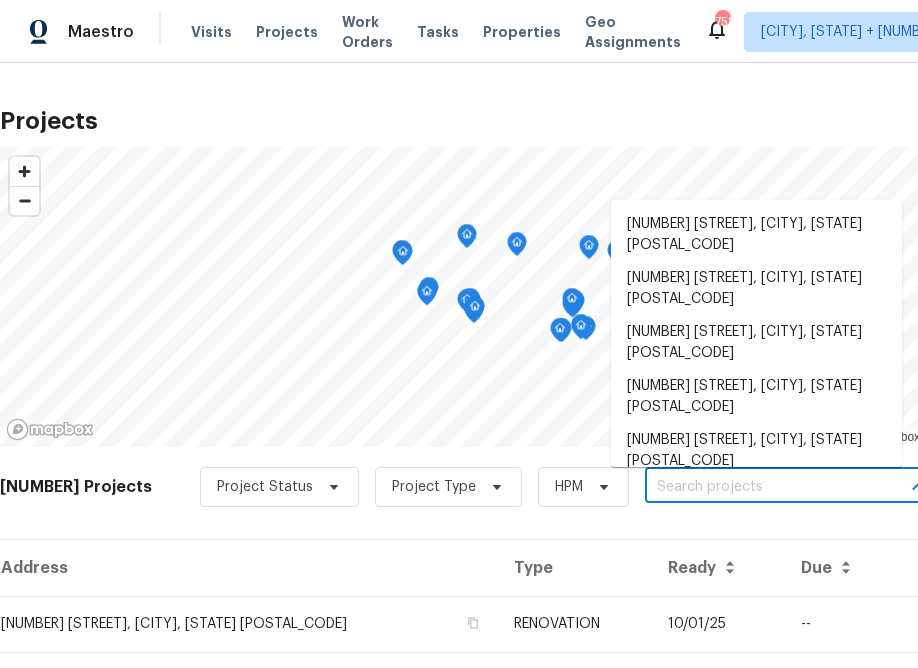 click at bounding box center (759, 487) 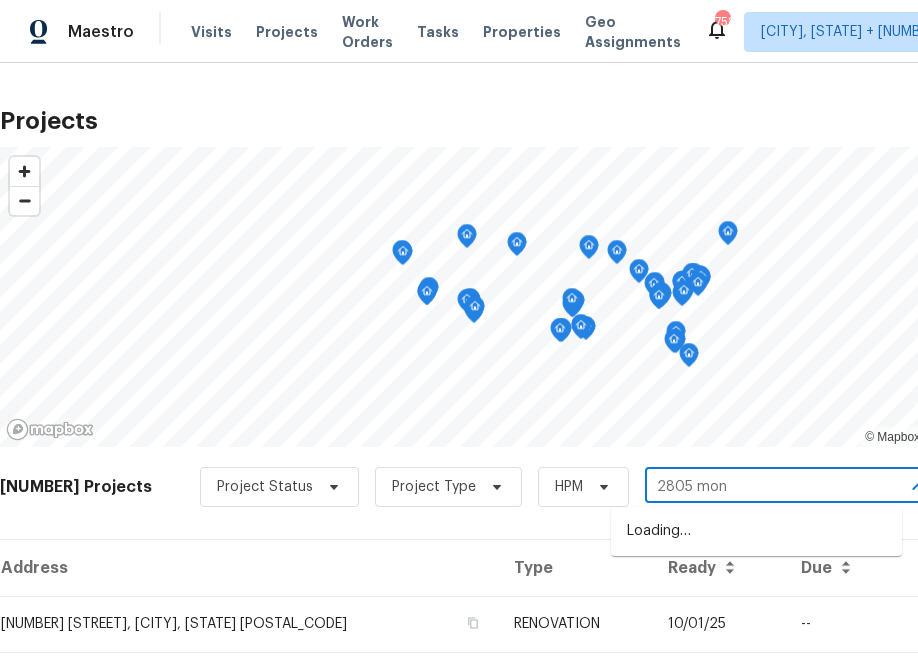 type on "[NUMBER]" 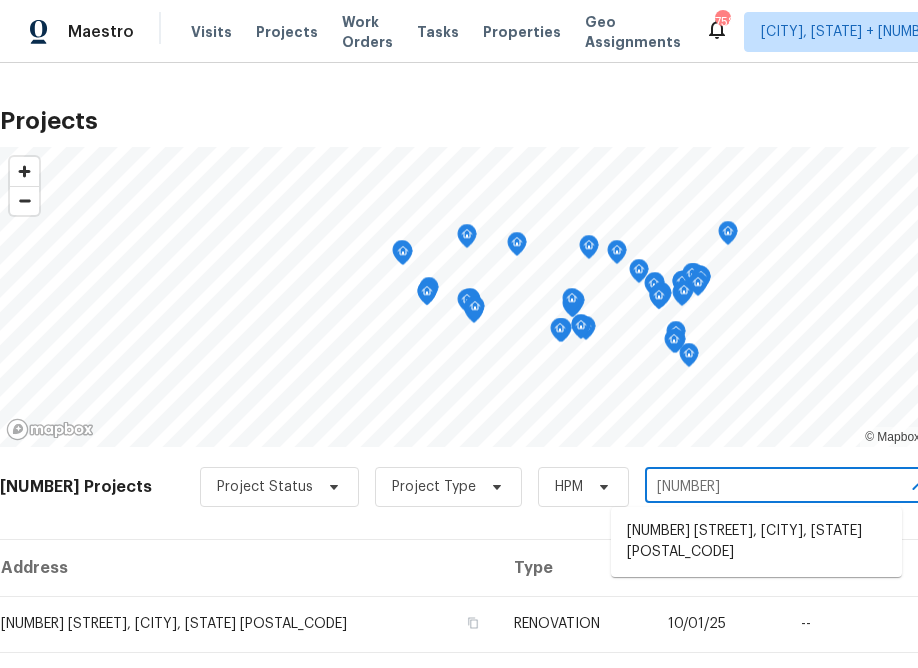 click on "[NUMBER] [STREET], [CITY], [STATE] [POSTAL_CODE]" at bounding box center [756, 542] 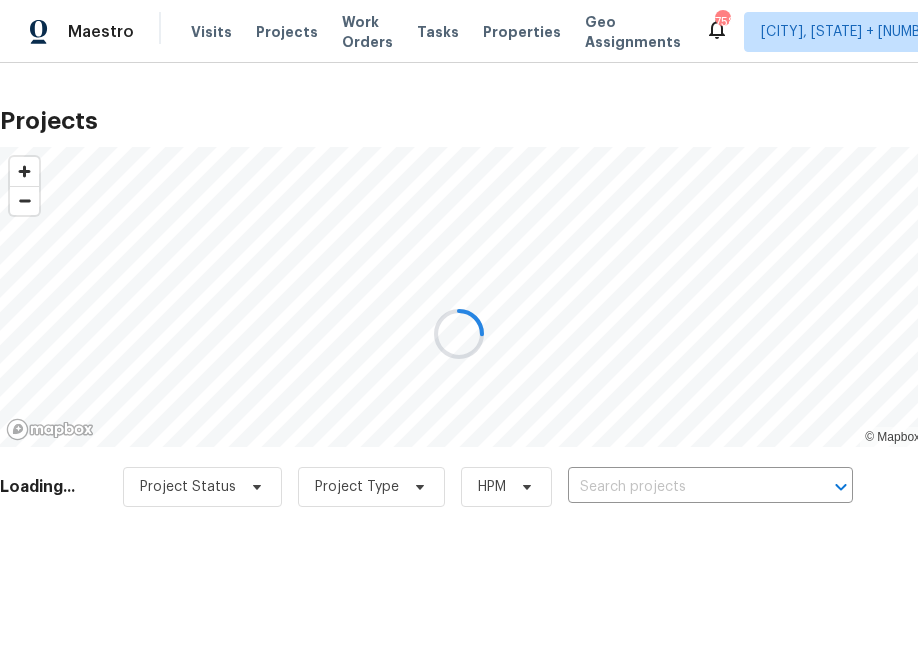 type on "[NUMBER] [STREET], [CITY], [STATE] [POSTAL_CODE]" 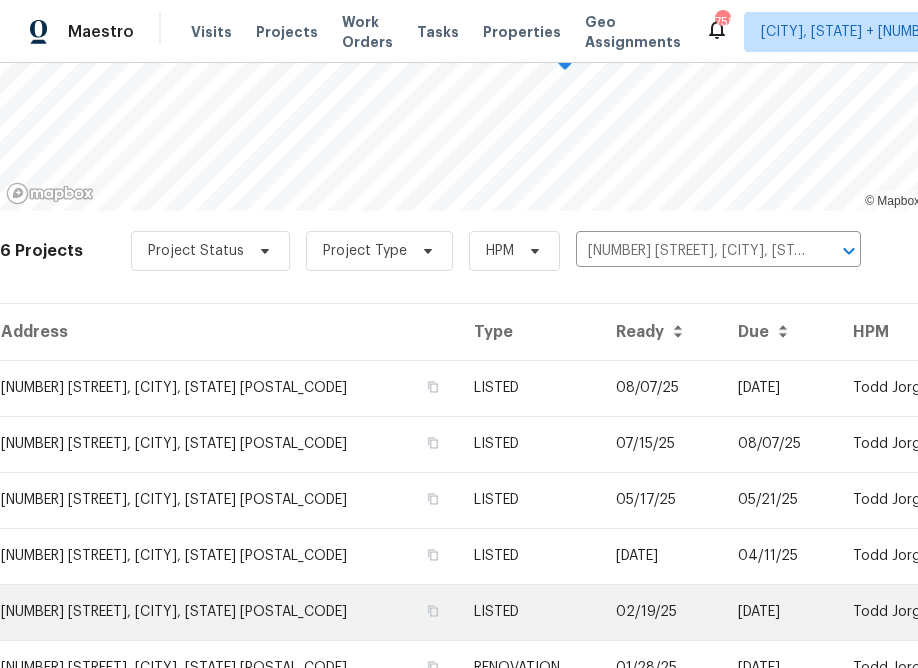 scroll, scrollTop: 328, scrollLeft: 0, axis: vertical 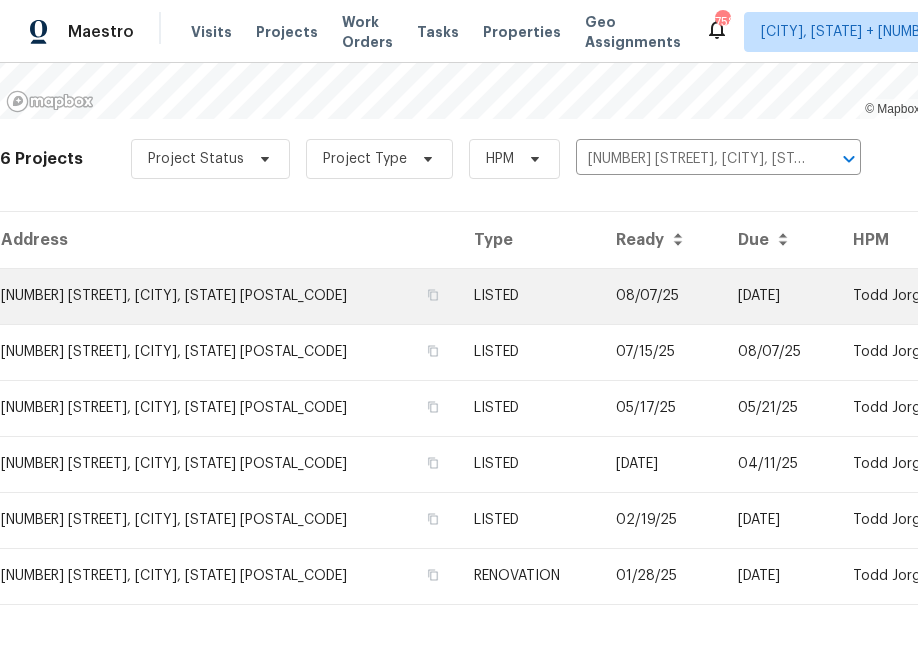 click on "[NUMBER] [STREET], [CITY], [STATE] [POSTAL_CODE]" at bounding box center (229, 296) 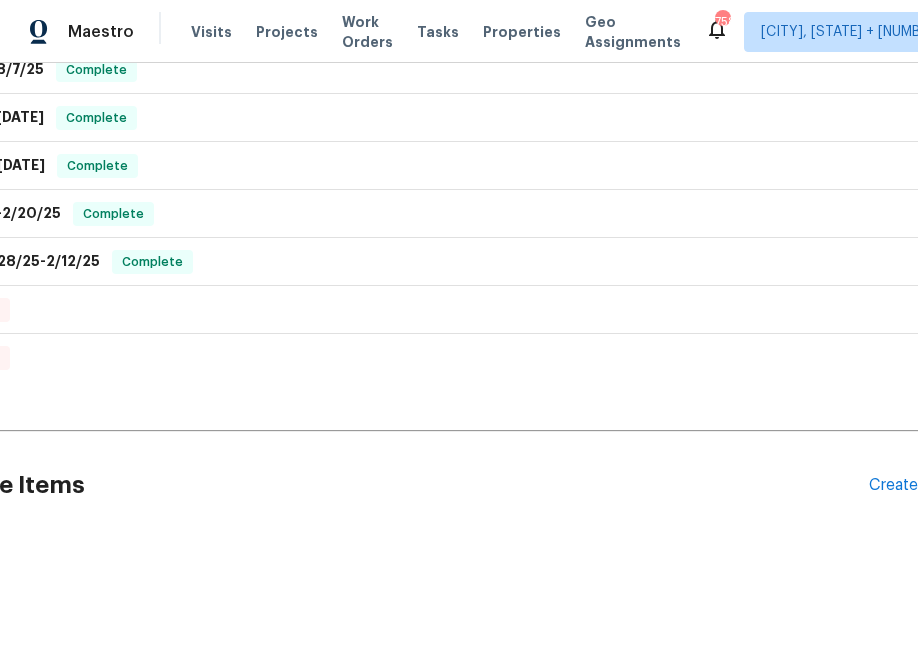 scroll, scrollTop: 589, scrollLeft: 212, axis: both 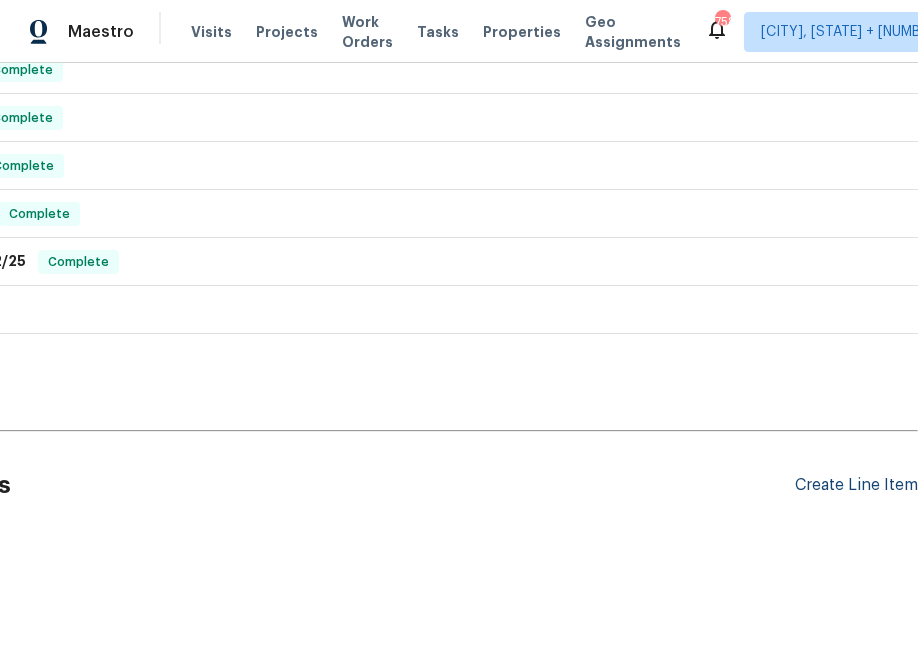 click on "Create Line Item" at bounding box center [856, 485] 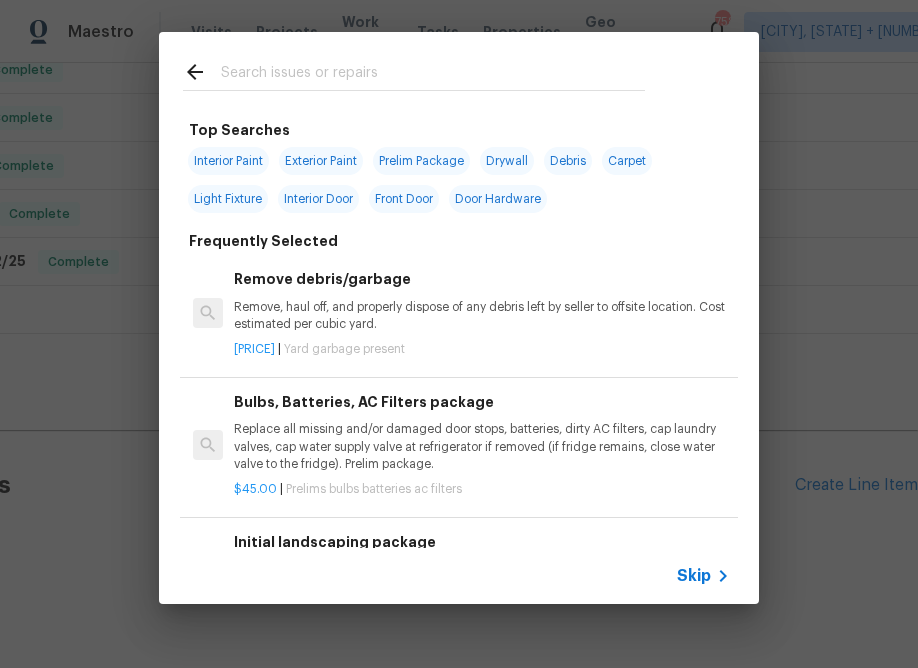 click on "Skip" at bounding box center (694, 576) 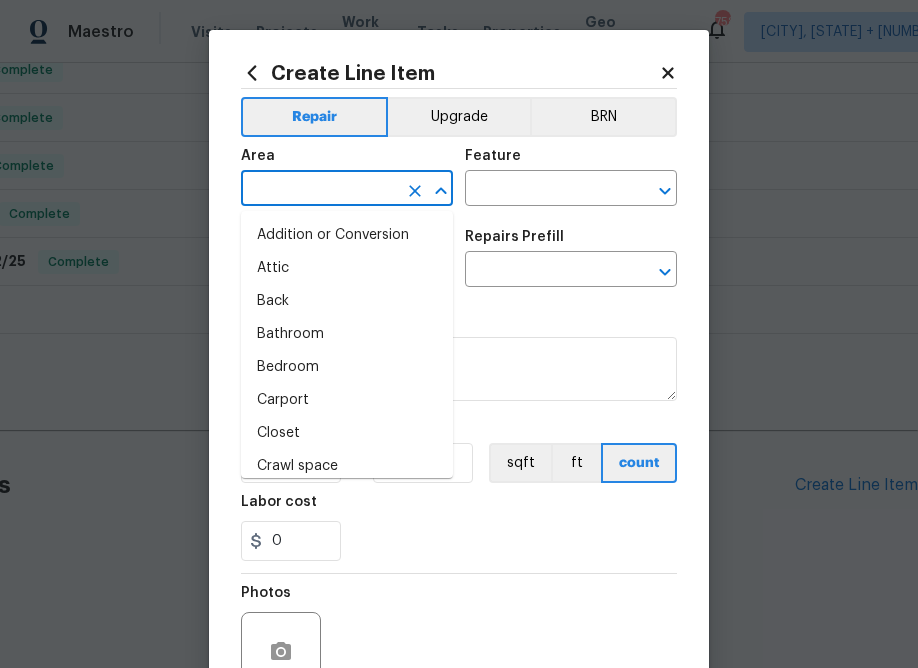 click at bounding box center [319, 190] 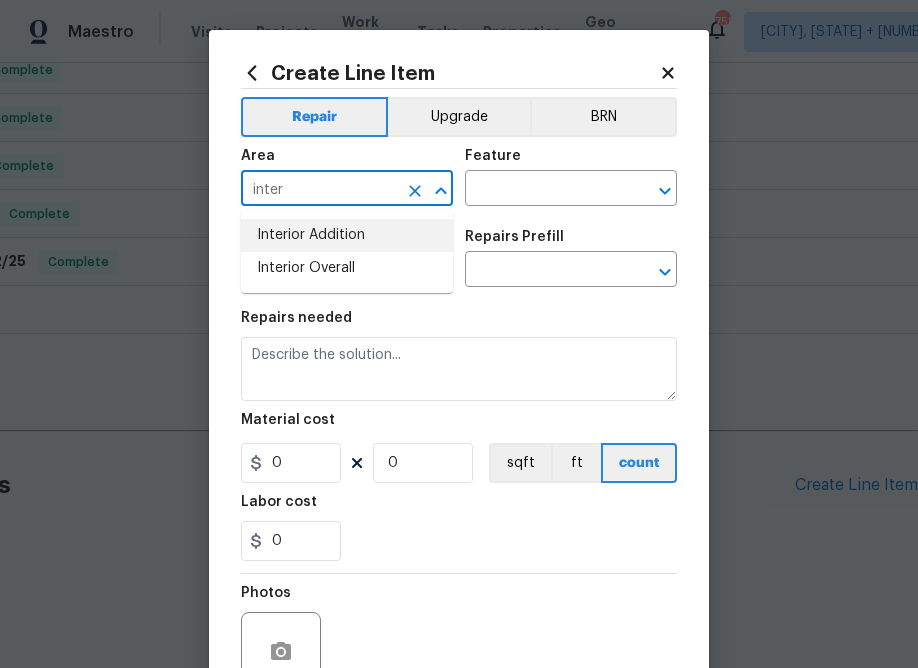 click on "Interior Overall" at bounding box center [347, 268] 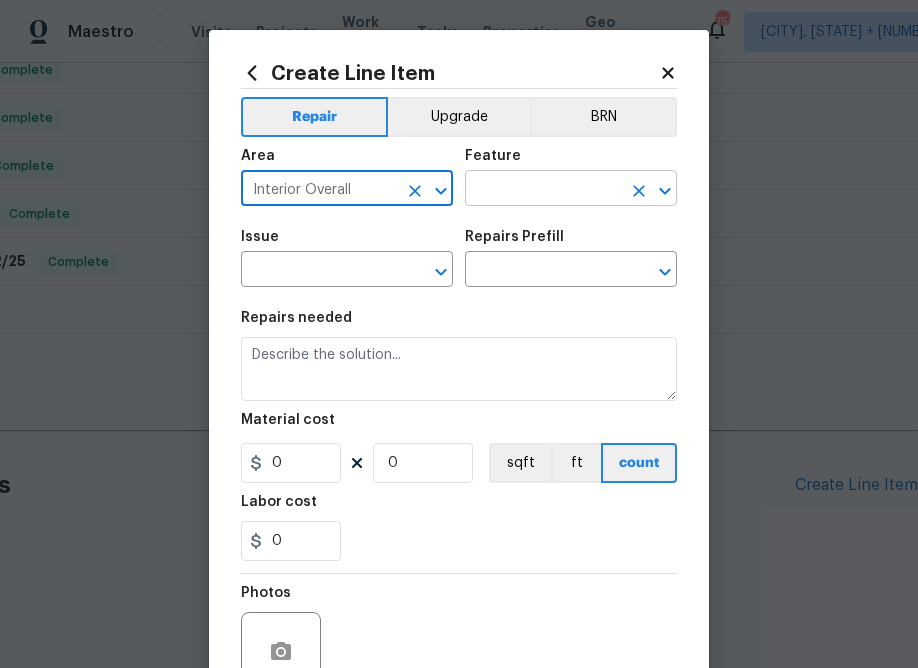 type on "Interior Overall" 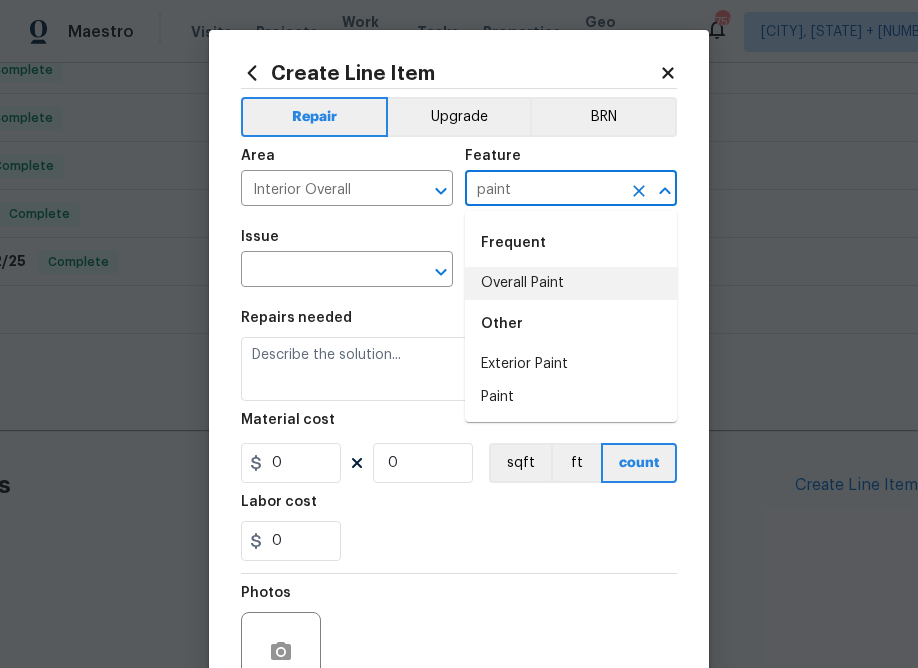 click on "Overall Paint" at bounding box center [571, 283] 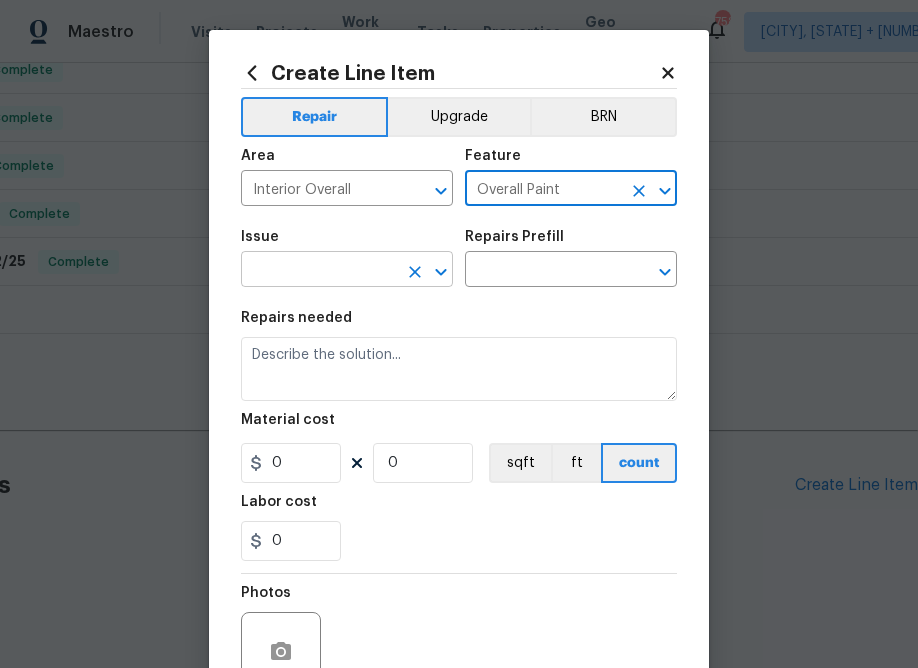 type on "Overall Paint" 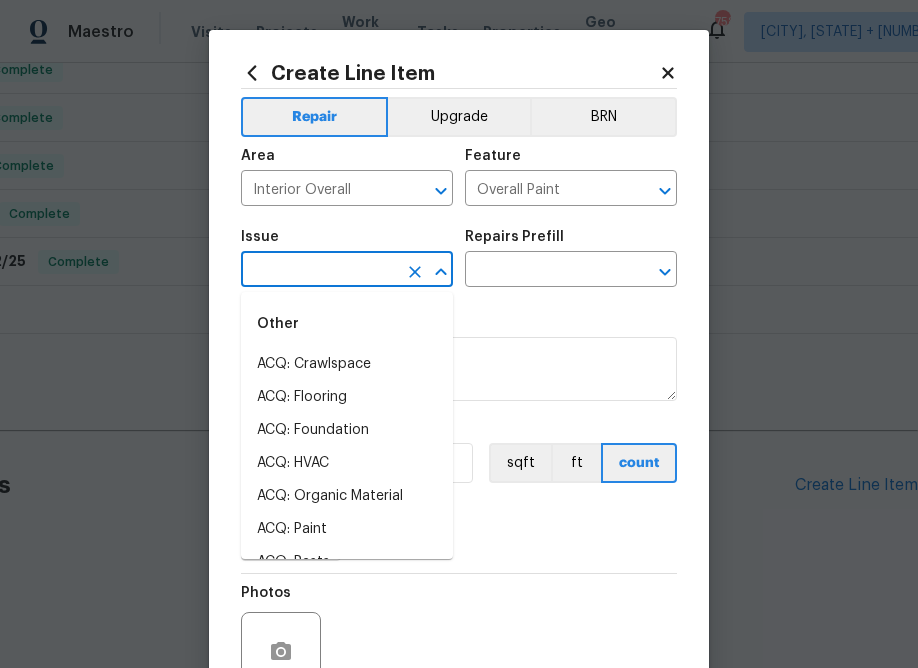 click at bounding box center (319, 271) 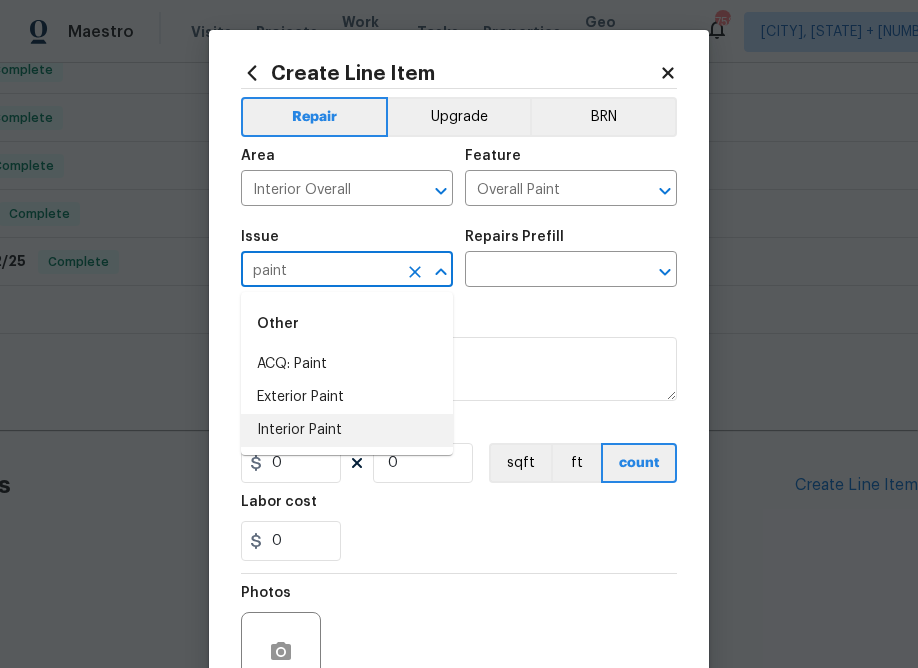 click on "Interior Paint" at bounding box center (347, 430) 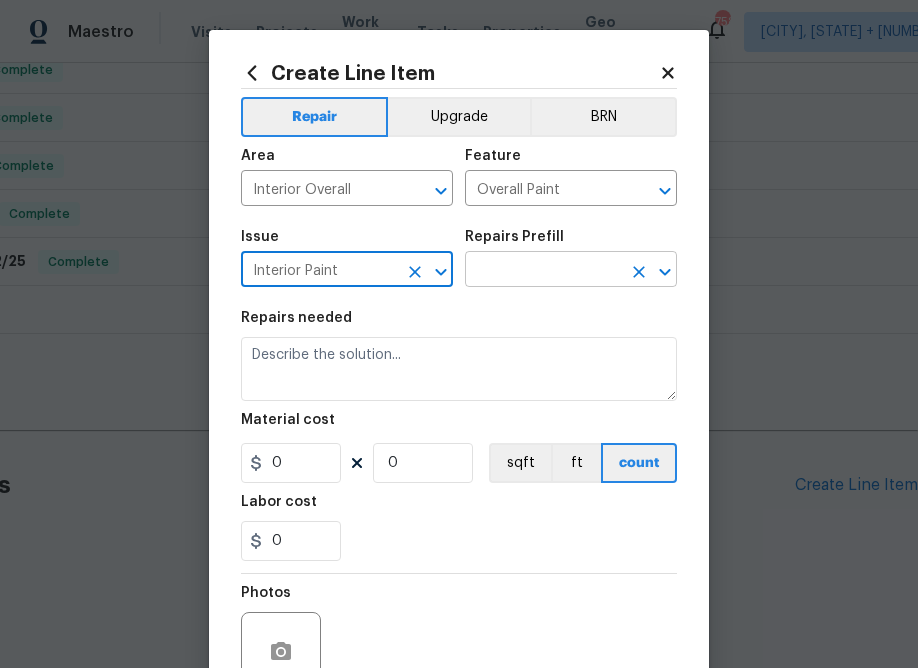 type on "Interior Paint" 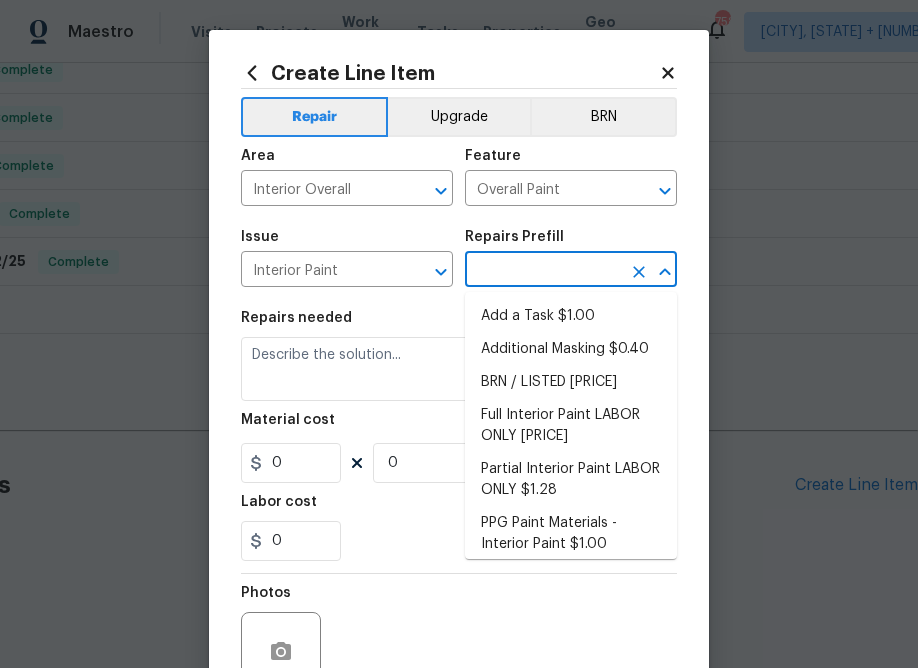 click at bounding box center (543, 271) 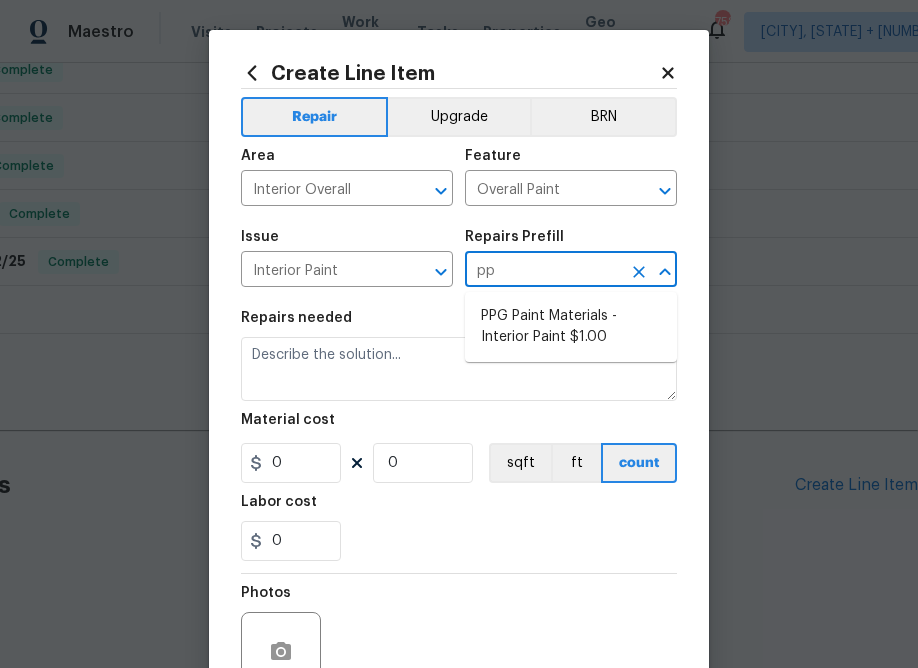 type on "ppg" 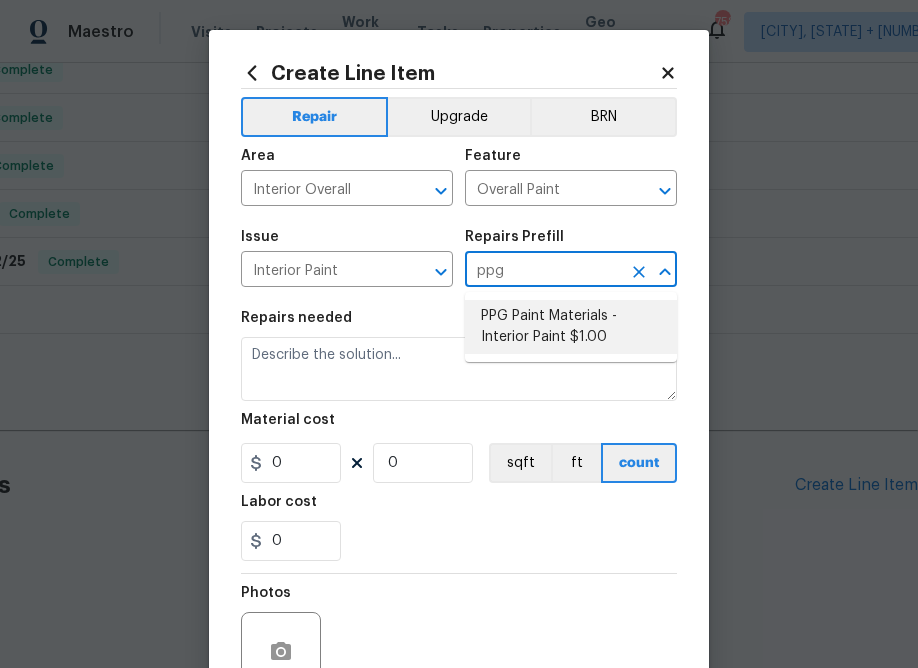 click on "PPG Paint Materials - Interior Paint $1.00" at bounding box center (571, 327) 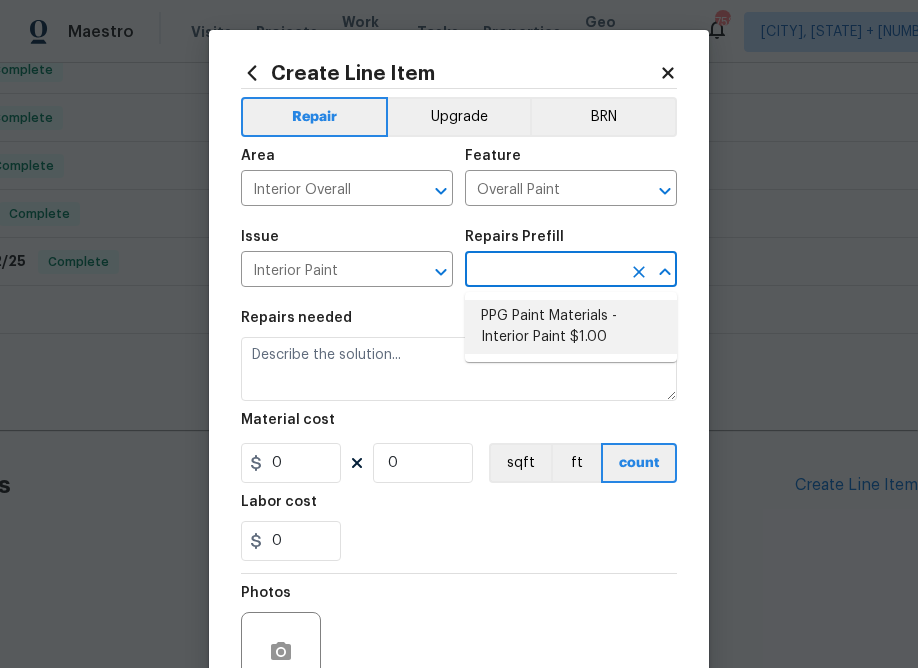 type on "PPG Paint Materials - Interior Paint $1.00" 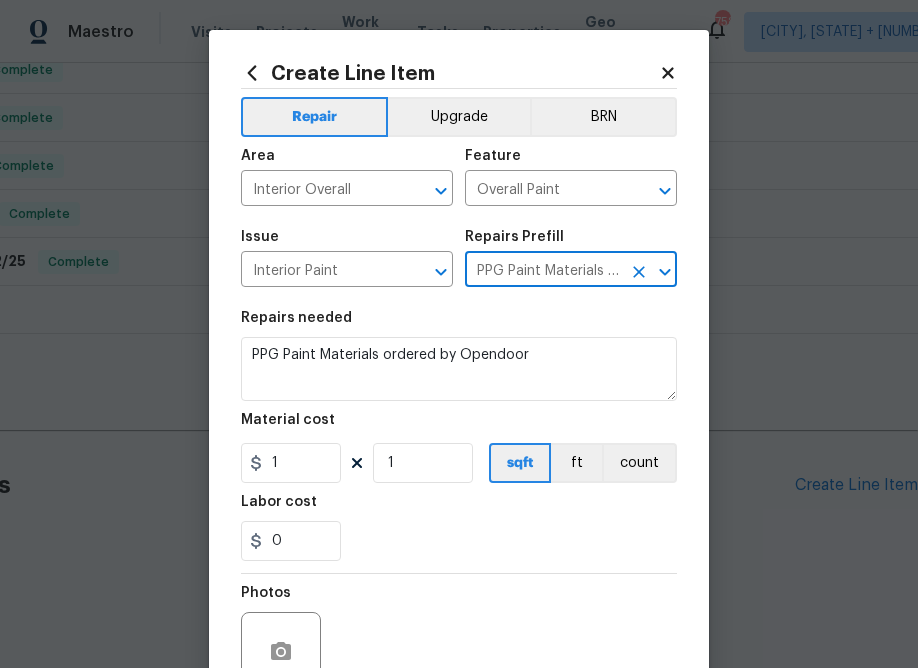 type on "PPG Paint Materials - Interior Paint $1.00" 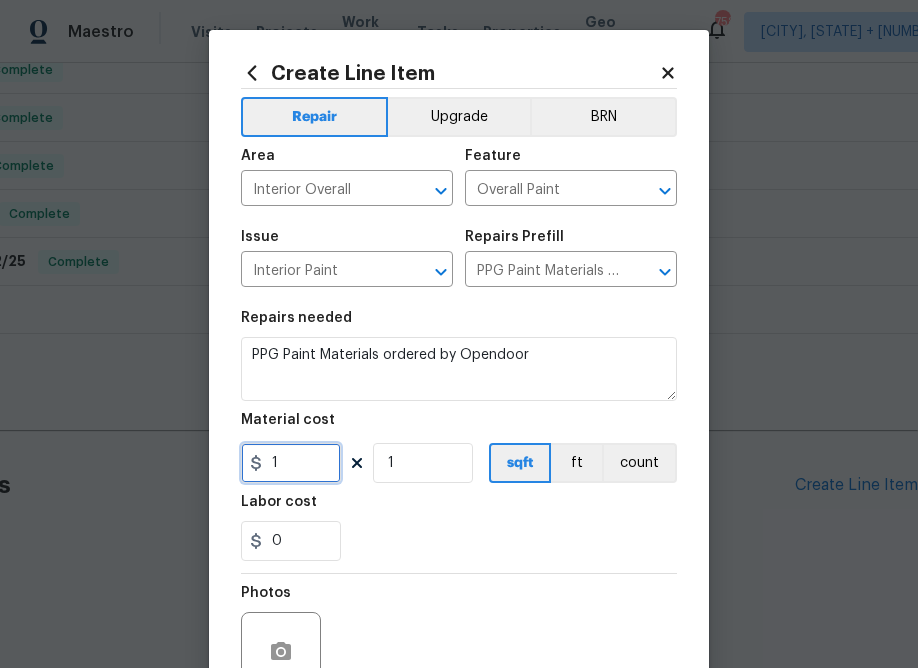 click on "1" at bounding box center (291, 463) 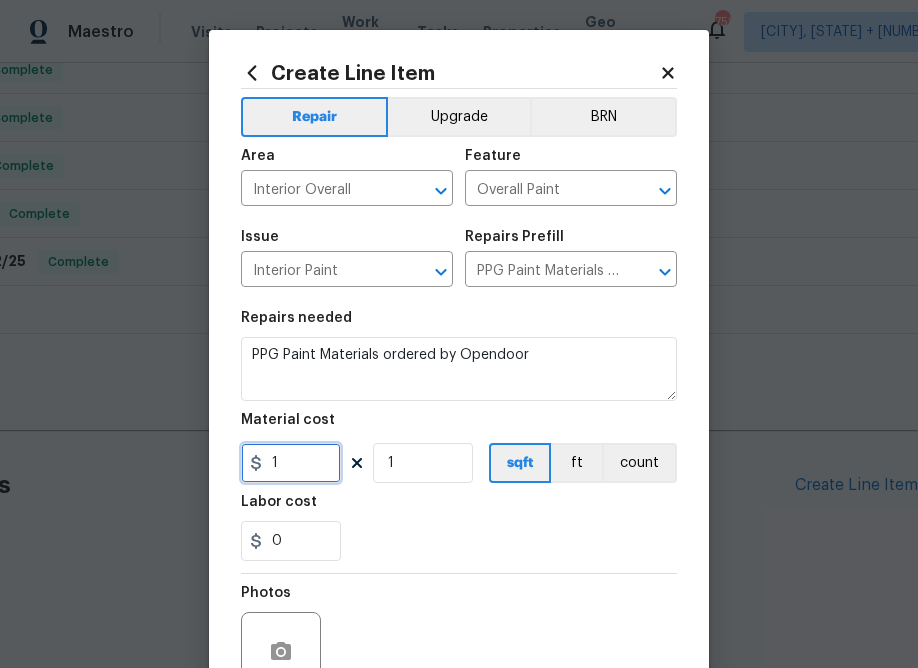 click on "1" at bounding box center (291, 463) 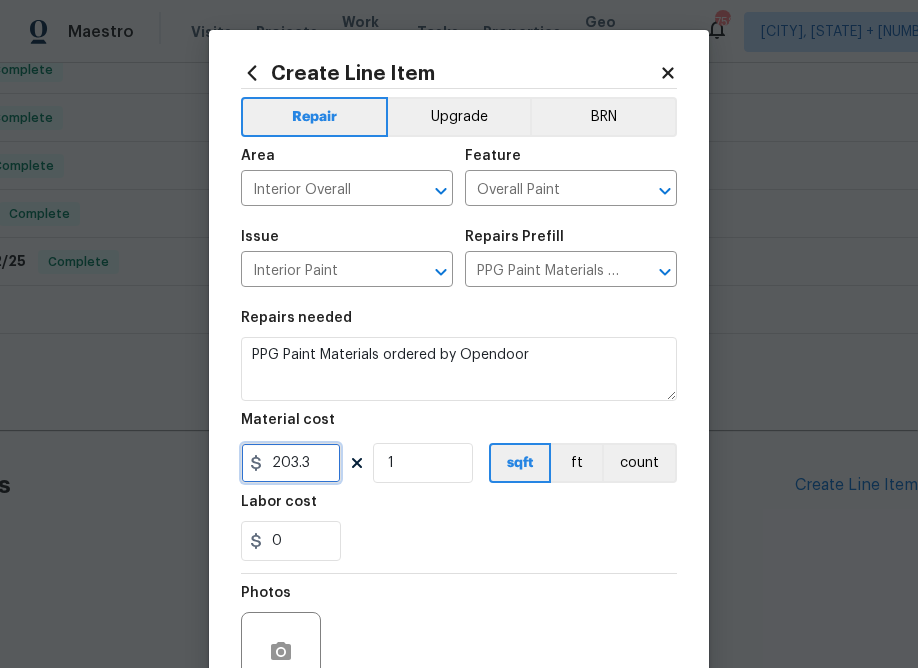 type on "203.3" 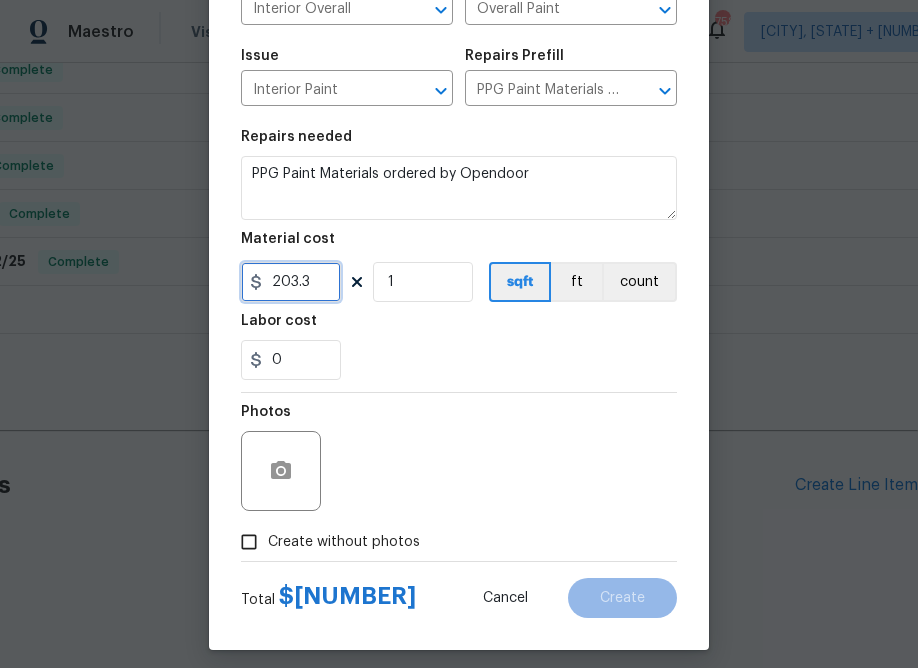 scroll, scrollTop: 194, scrollLeft: 0, axis: vertical 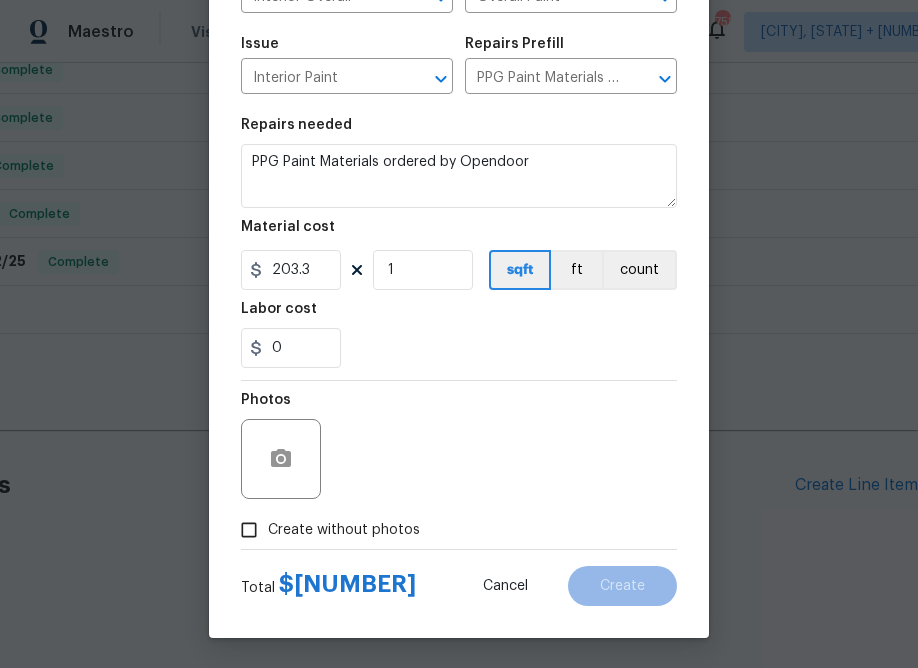 click on "Create without photos" at bounding box center [344, 530] 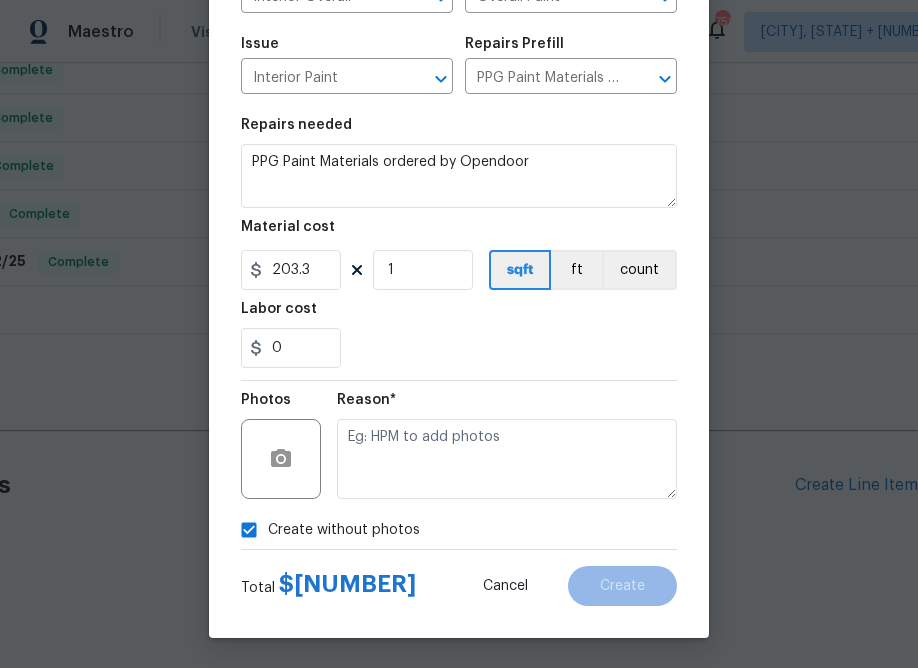 click at bounding box center [507, 459] 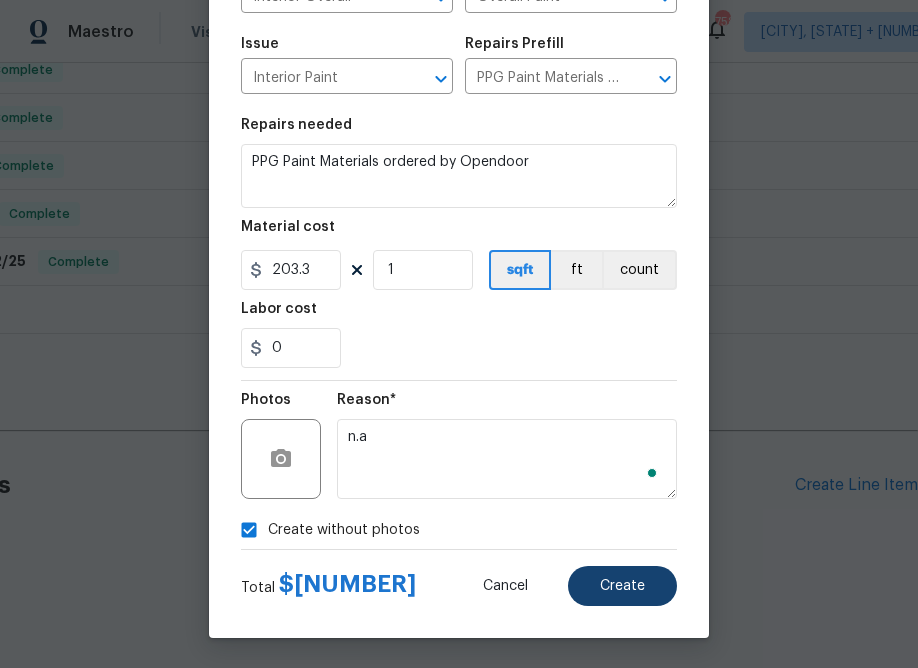 type on "n.a" 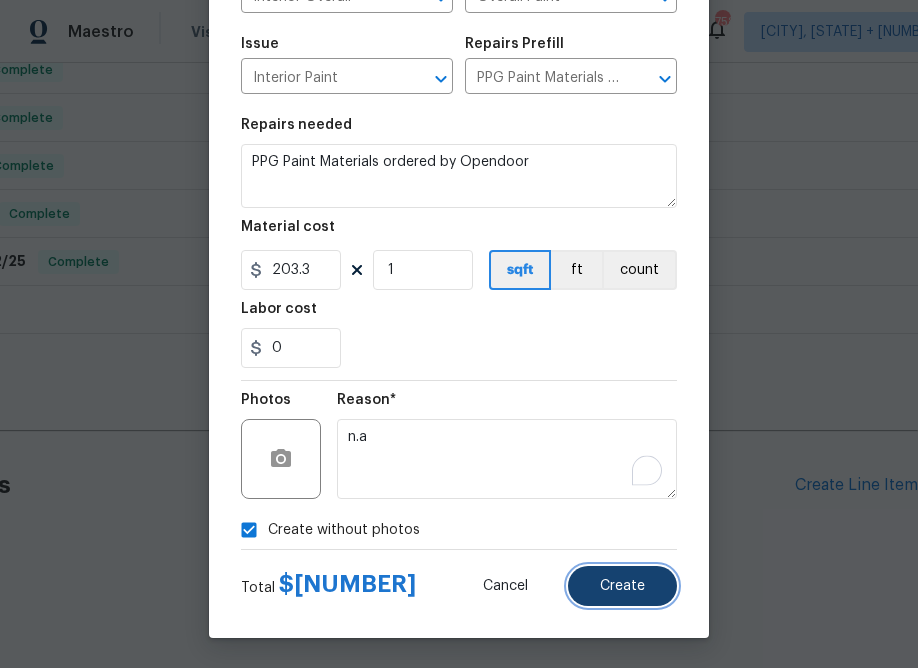 click on "Create" at bounding box center (622, 586) 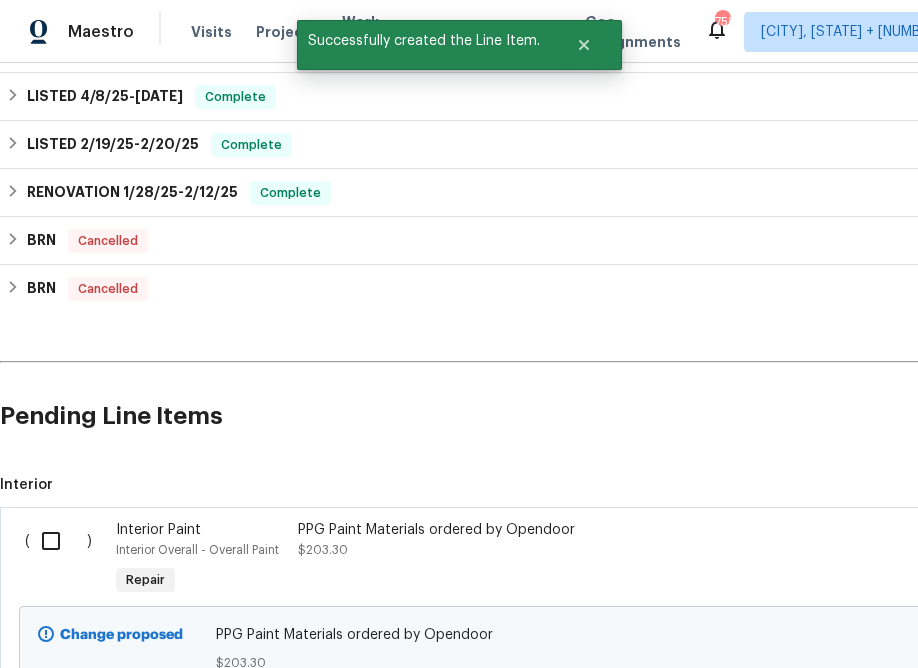 scroll, scrollTop: 817, scrollLeft: 0, axis: vertical 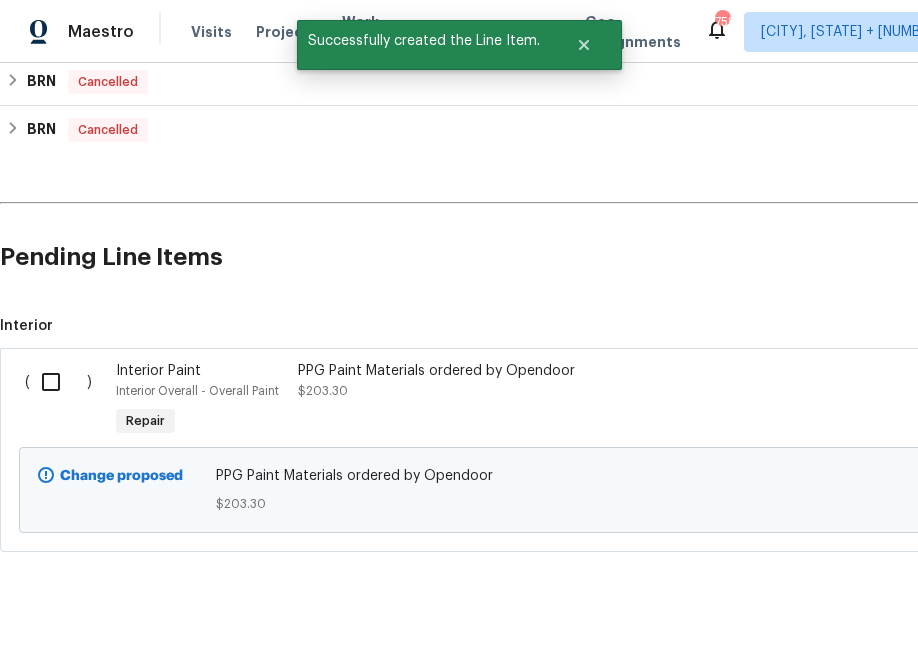 click at bounding box center [58, 382] 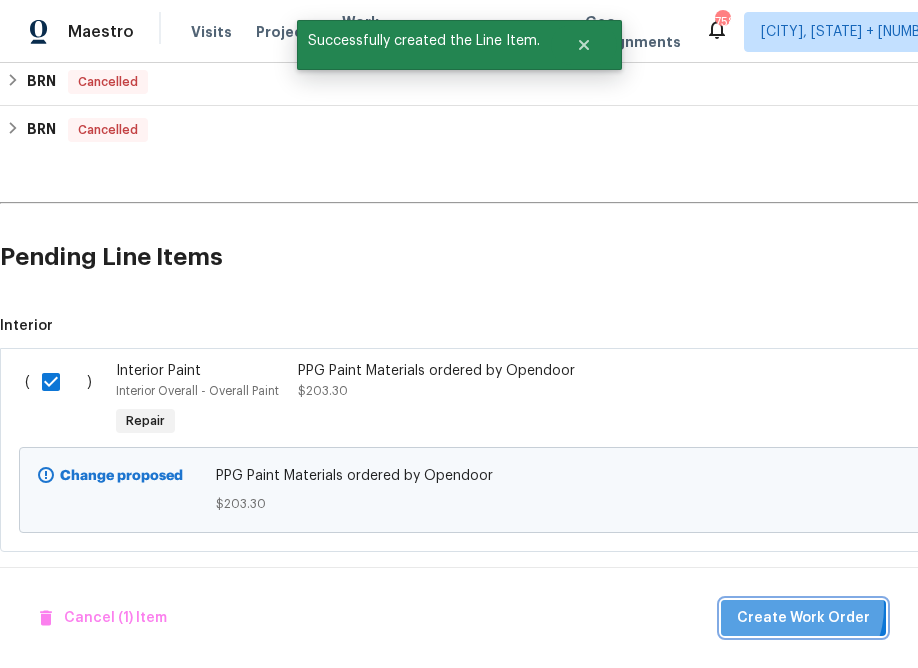 click on "Create Work Order" at bounding box center [803, 618] 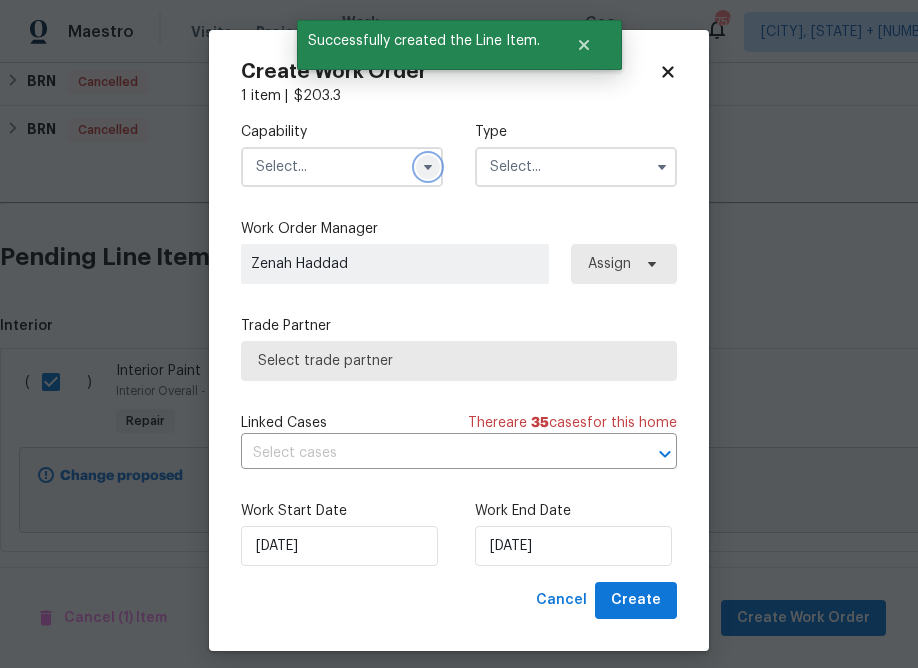 click at bounding box center [428, 167] 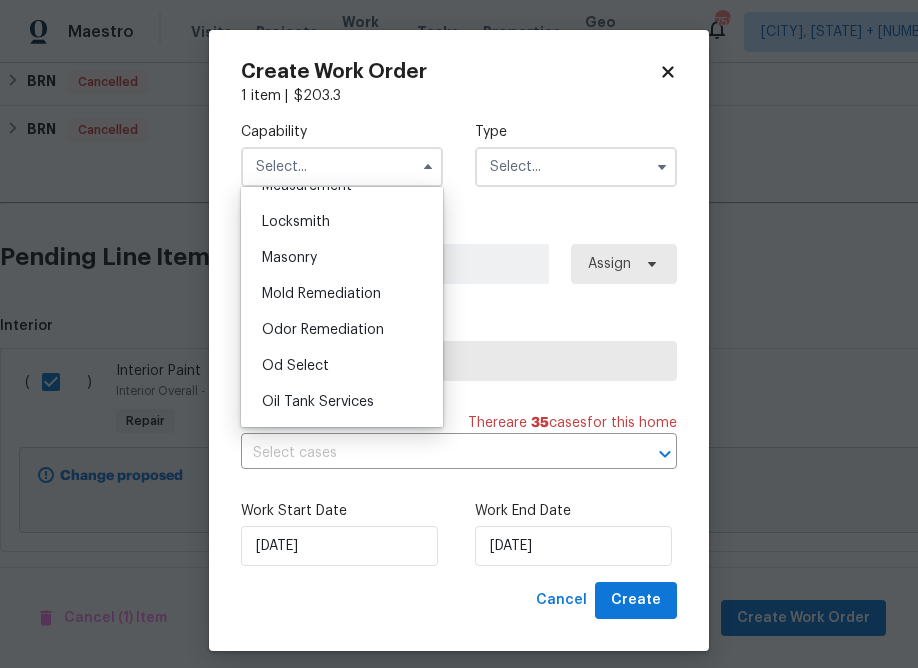 scroll, scrollTop: 1660, scrollLeft: 0, axis: vertical 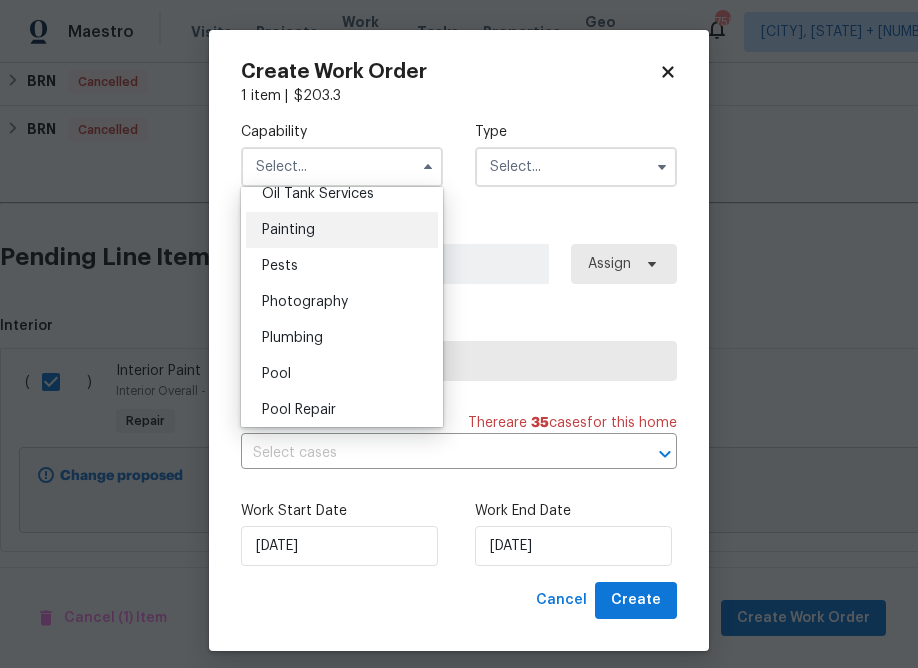 click on "Painting" at bounding box center (342, 230) 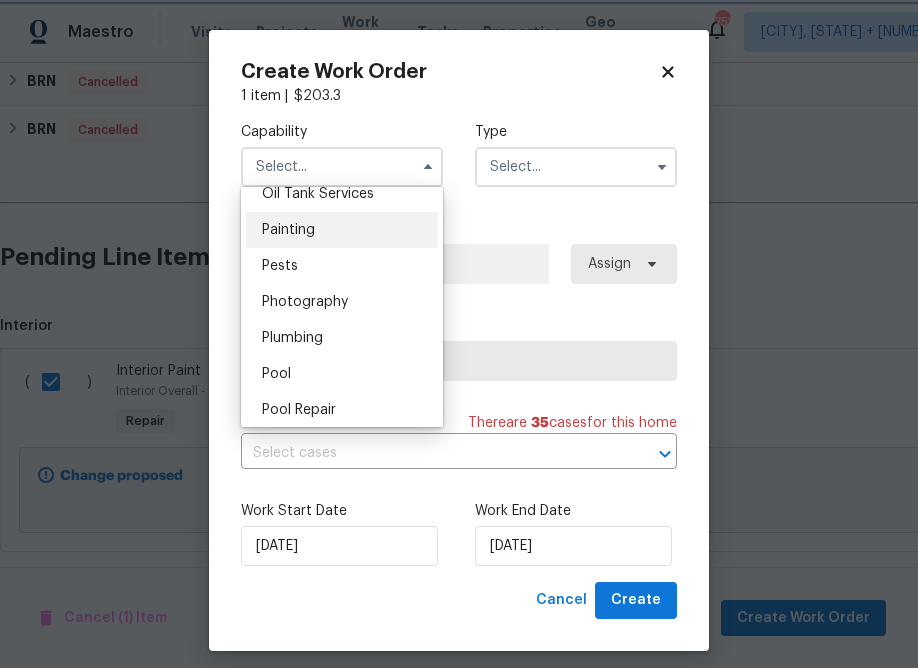 type on "Painting" 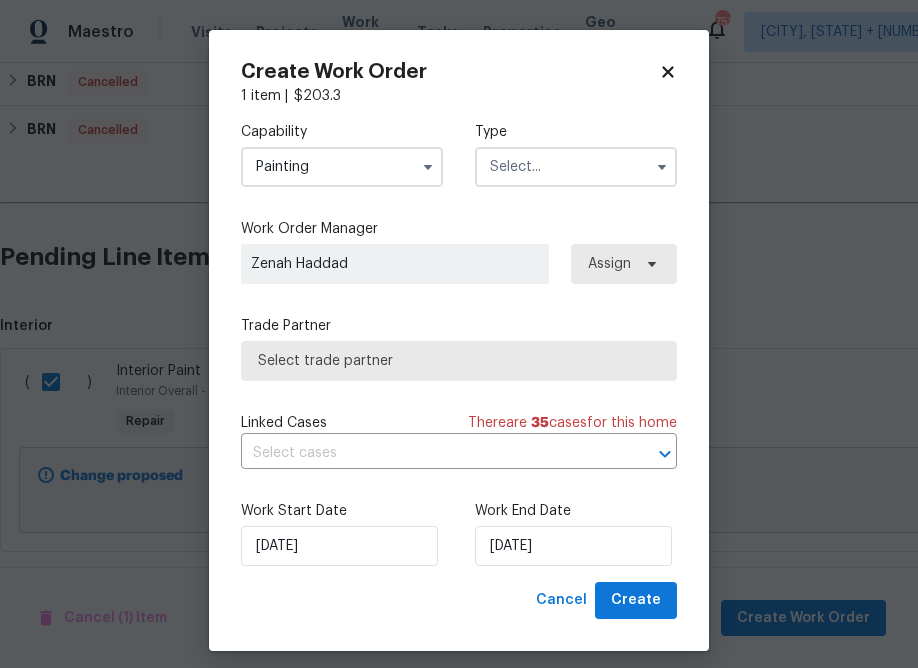 click at bounding box center [576, 167] 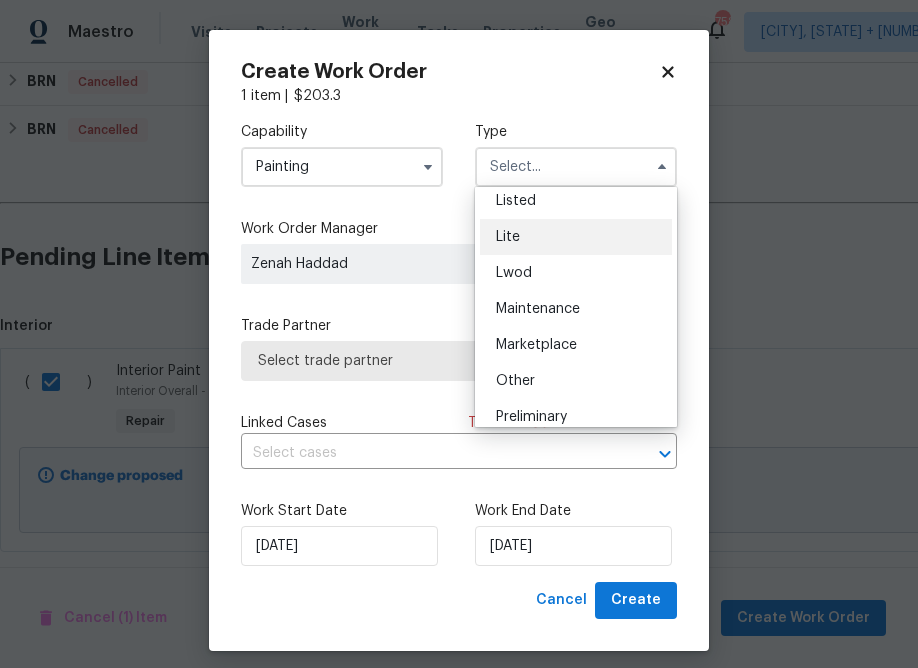 scroll, scrollTop: 224, scrollLeft: 0, axis: vertical 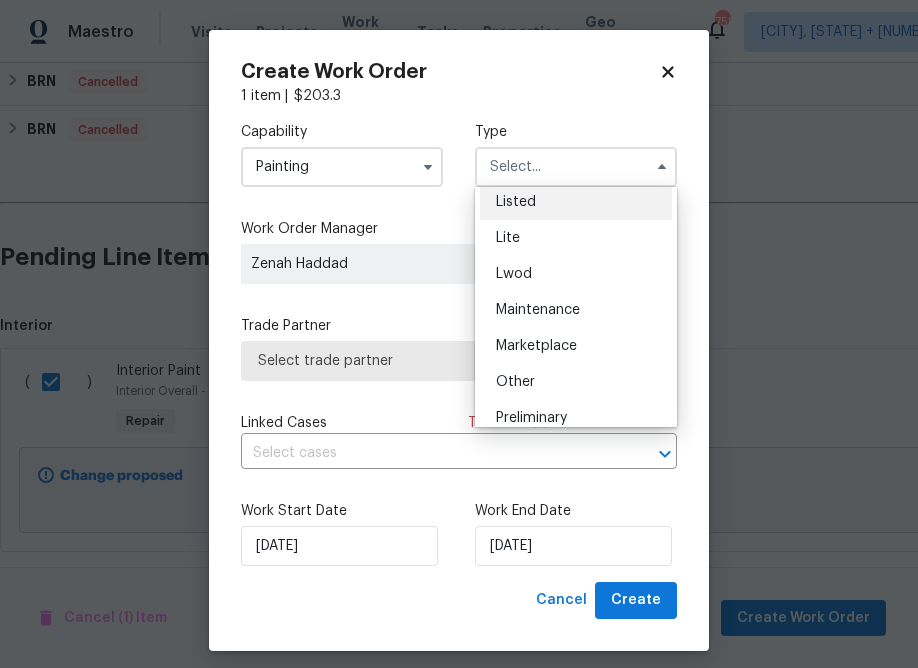 click on "Listed" at bounding box center [576, 202] 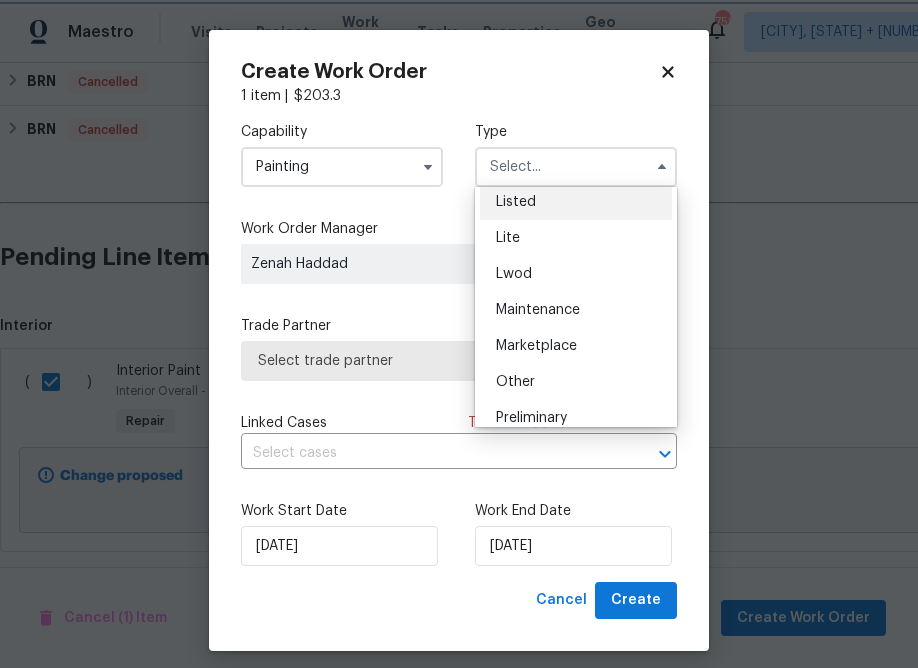 type on "Listed" 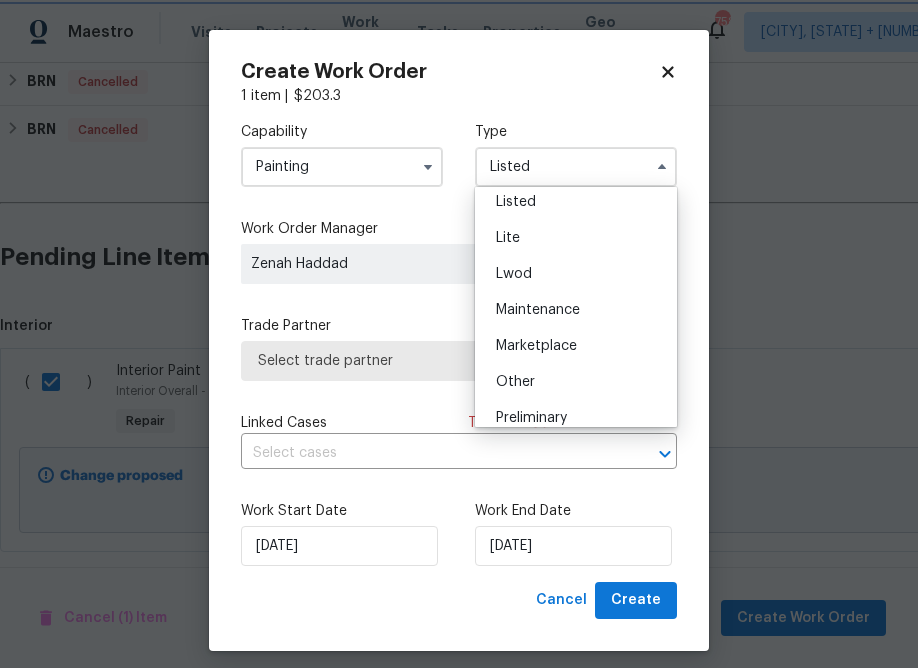 scroll, scrollTop: 0, scrollLeft: 0, axis: both 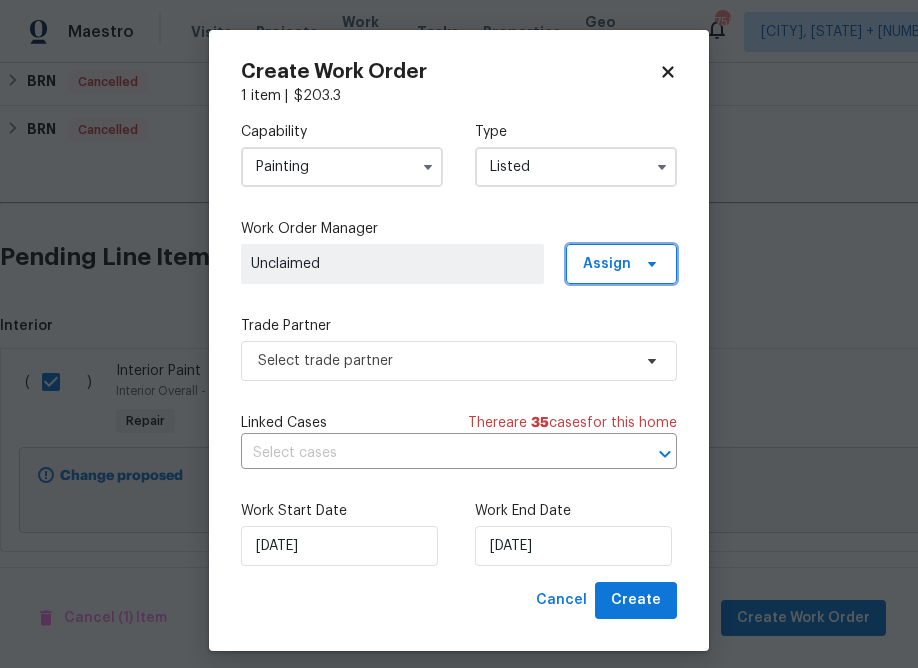click on "Assign" at bounding box center (607, 264) 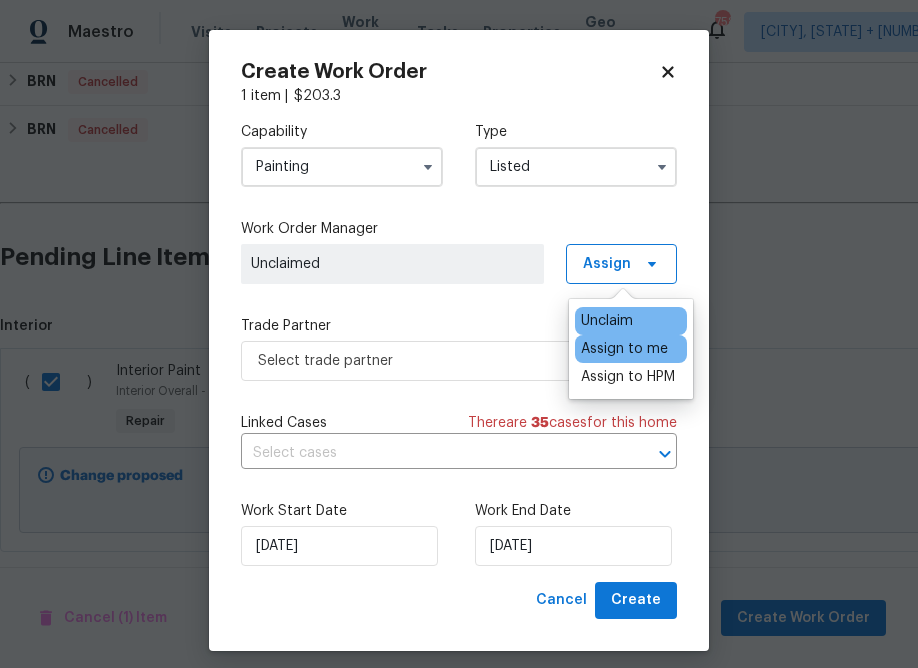 click on "Assign to me" at bounding box center (624, 349) 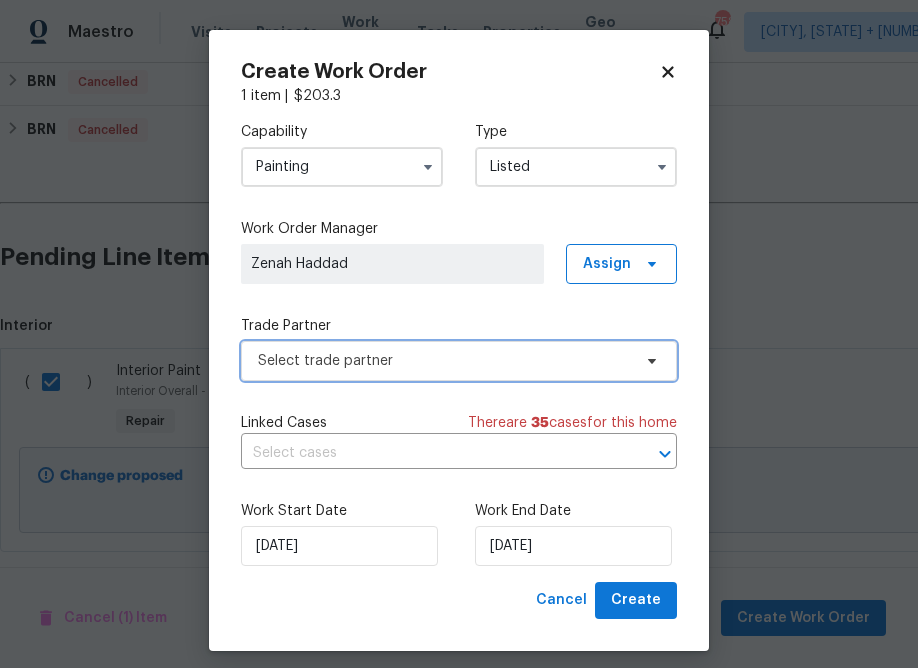 click on "Select trade partner" at bounding box center (444, 361) 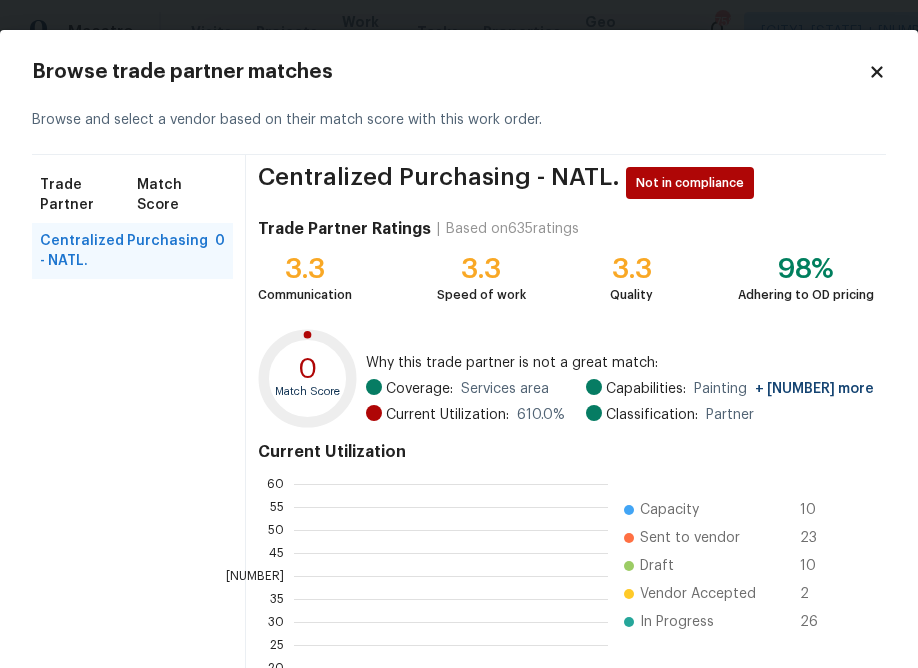 scroll, scrollTop: 2, scrollLeft: 1, axis: both 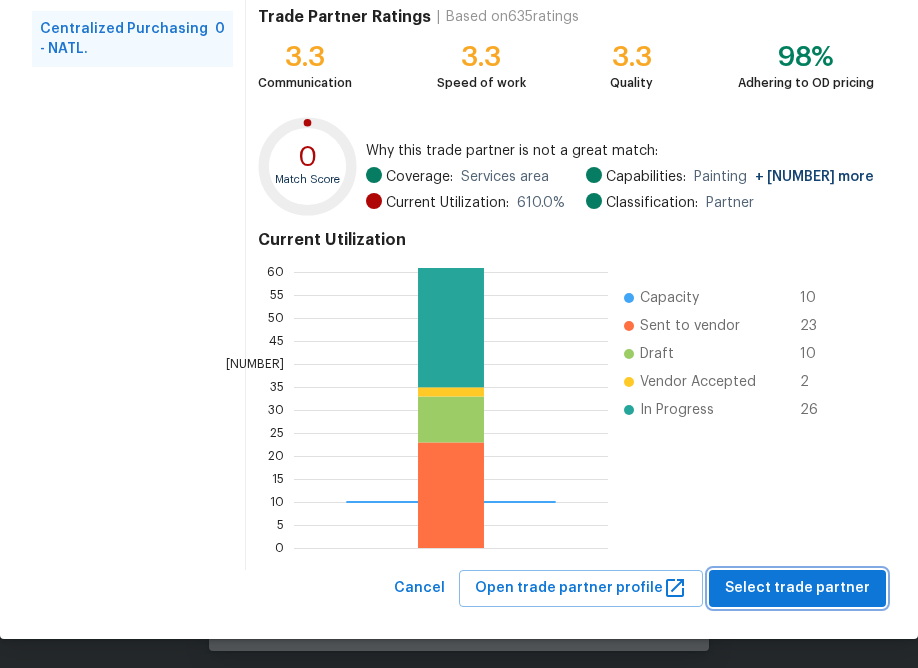 click on "Select trade partner" at bounding box center (797, 588) 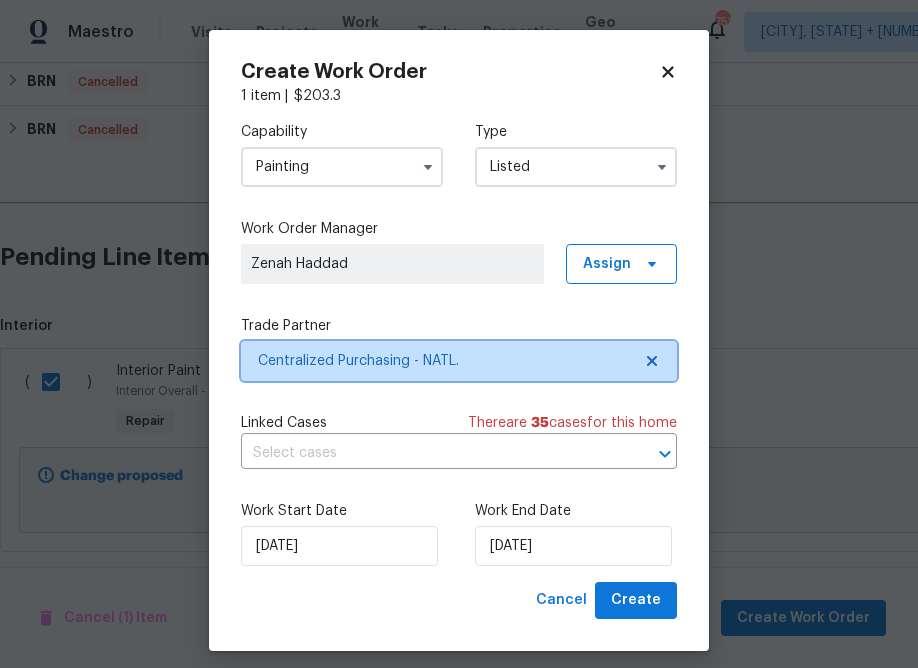 scroll, scrollTop: 0, scrollLeft: 0, axis: both 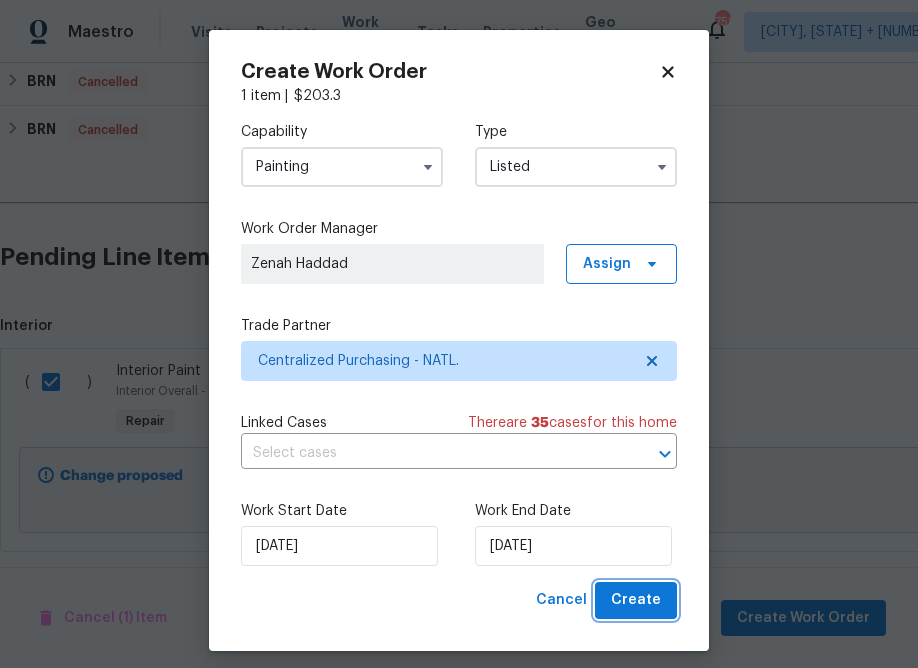 click on "Create" at bounding box center [636, 600] 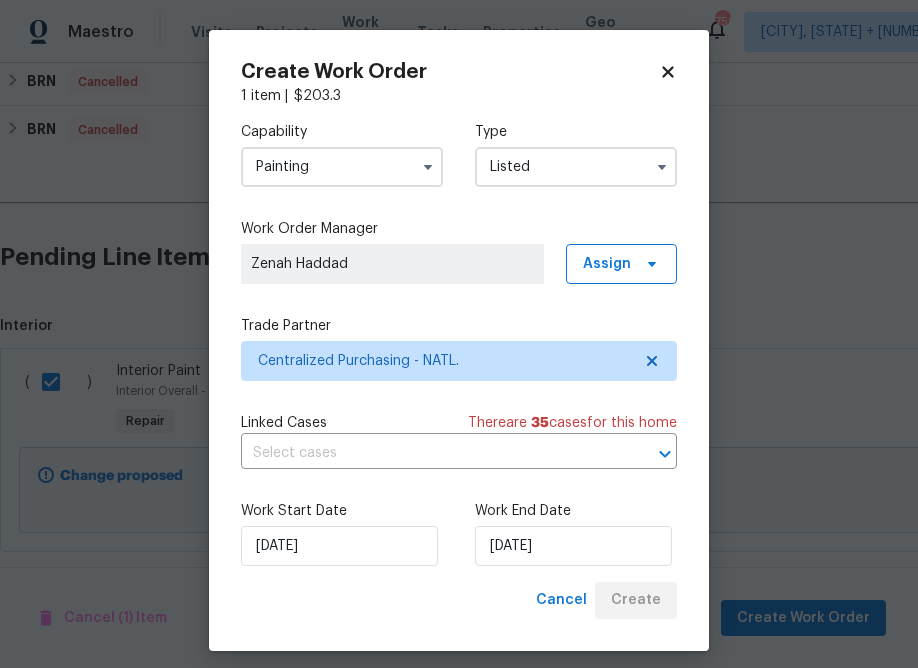 checkbox on "false" 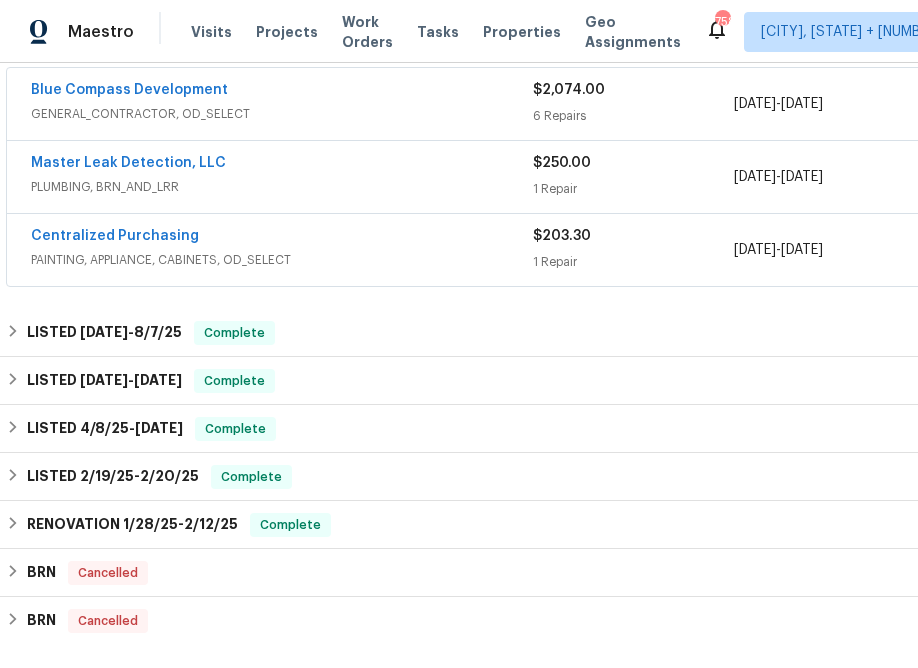 scroll, scrollTop: 54, scrollLeft: 0, axis: vertical 